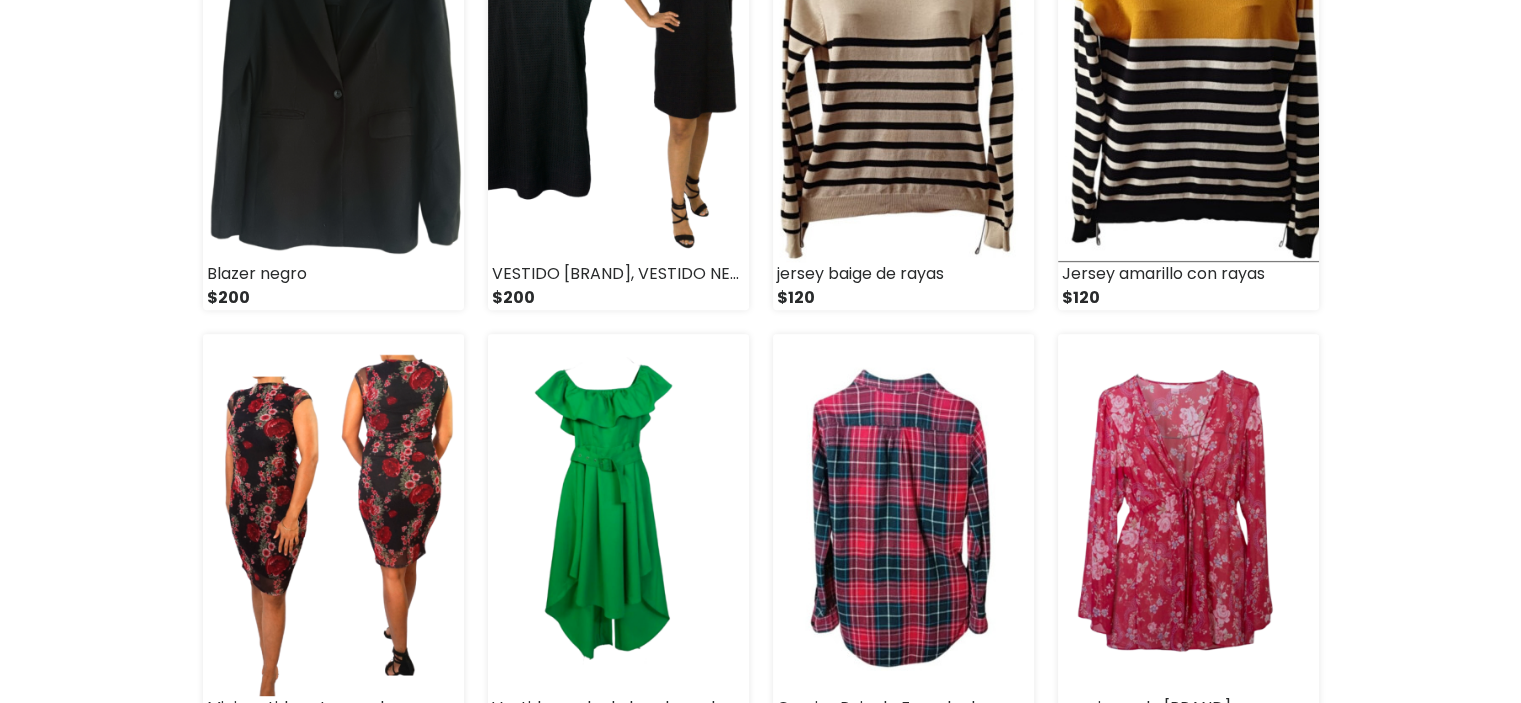scroll, scrollTop: 1200, scrollLeft: 0, axis: vertical 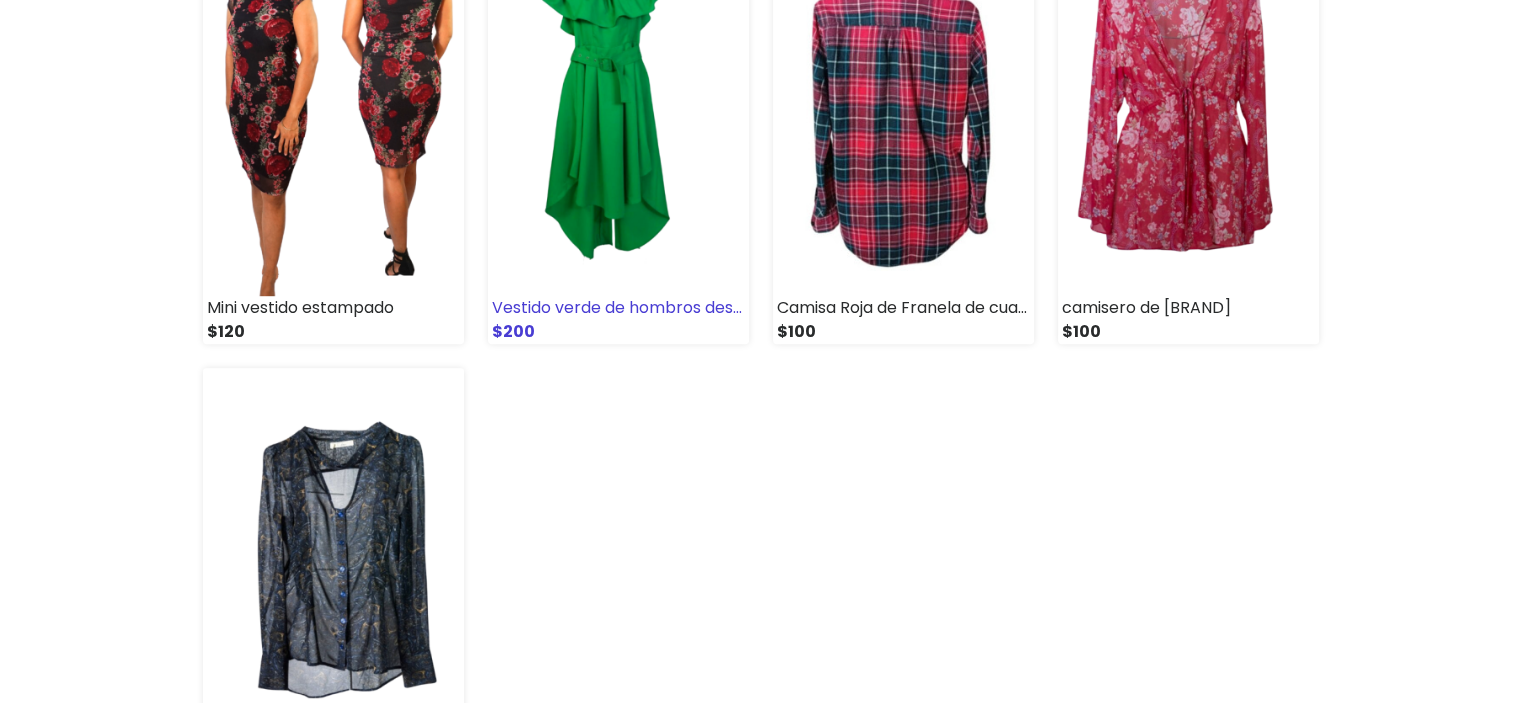 click at bounding box center [618, 115] 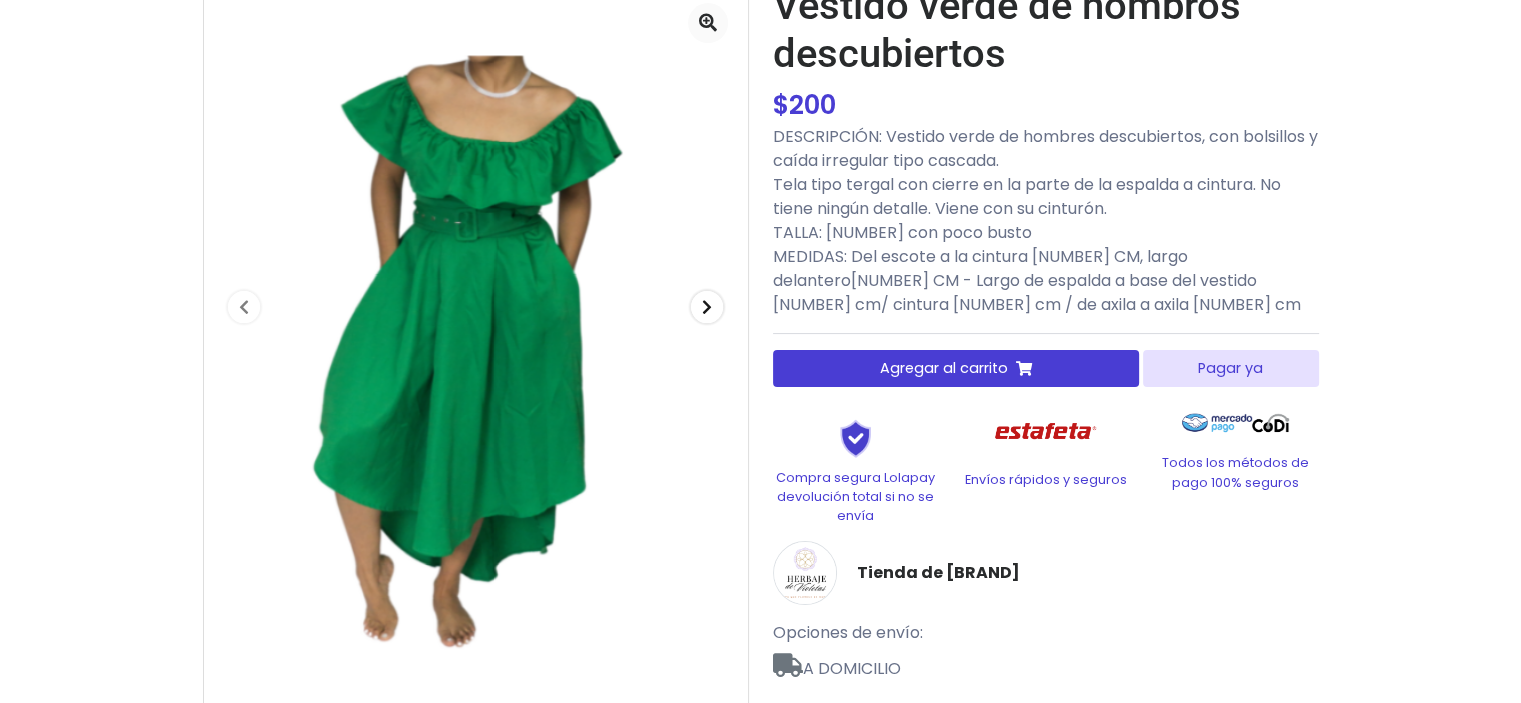 scroll, scrollTop: 200, scrollLeft: 0, axis: vertical 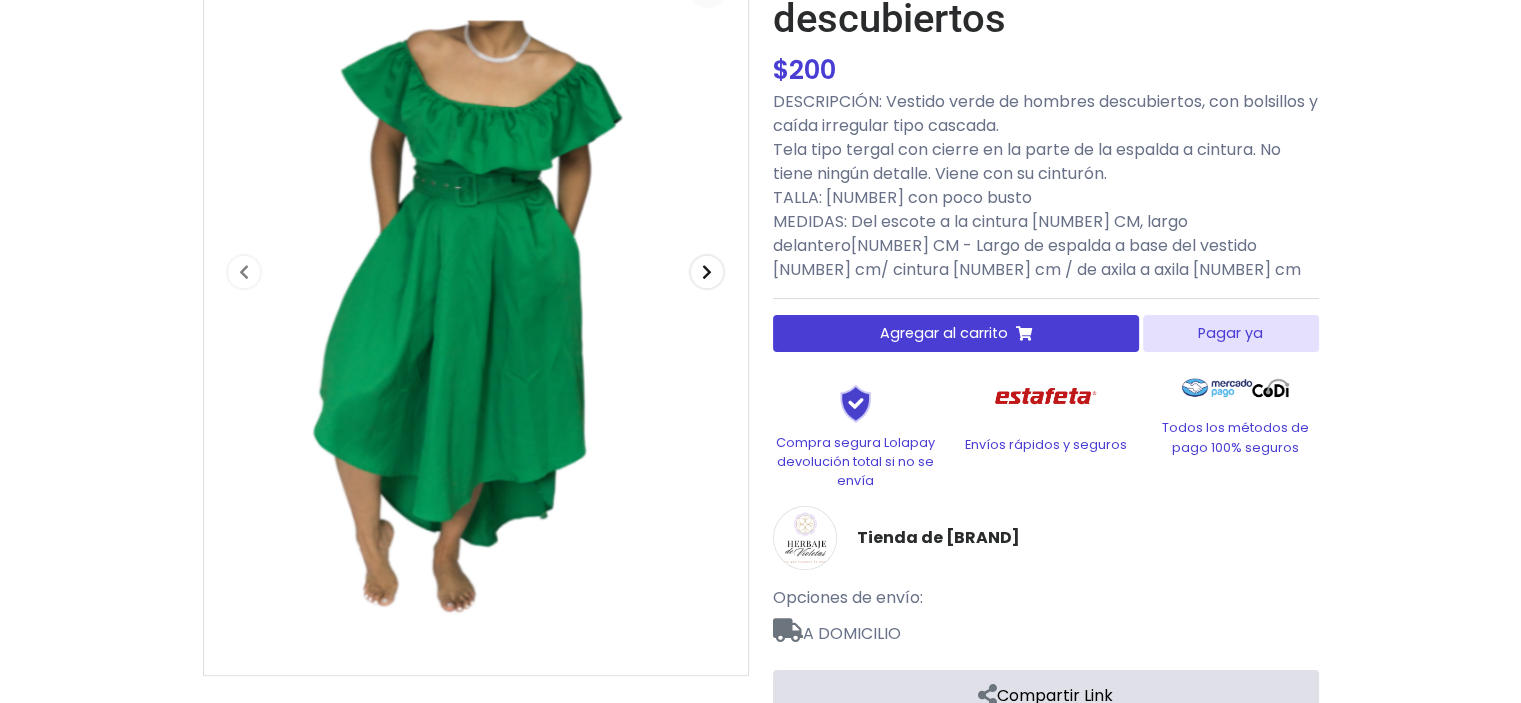 click at bounding box center [707, 272] 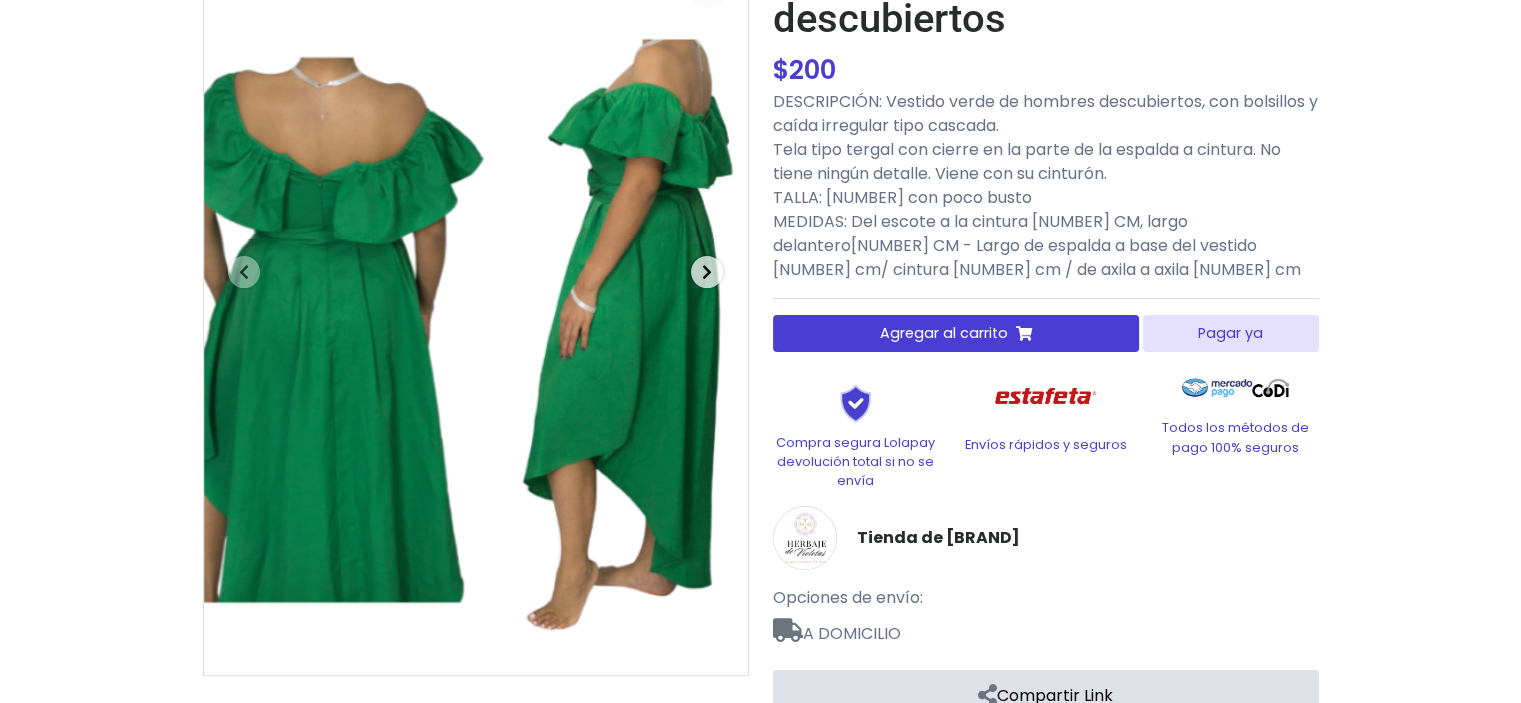 click at bounding box center [707, 272] 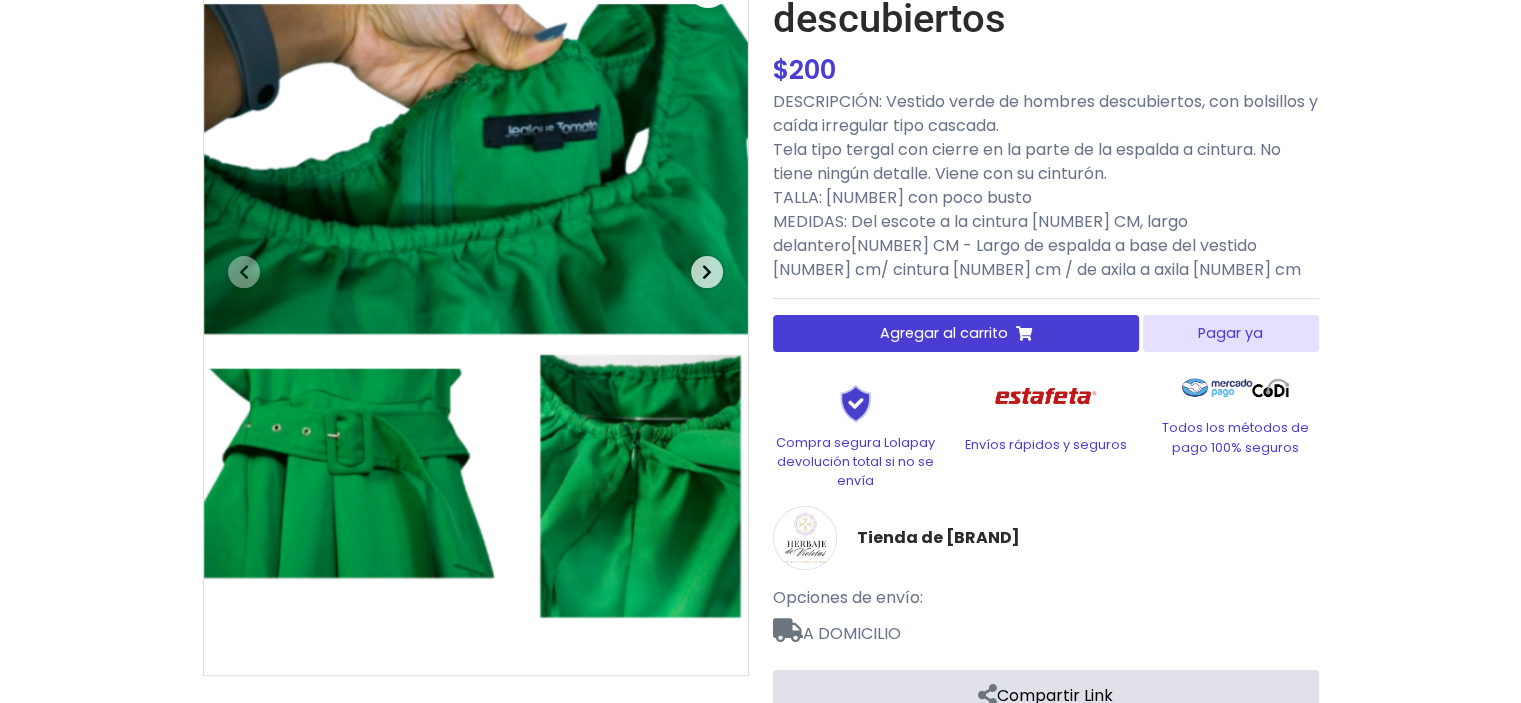 click at bounding box center [707, 272] 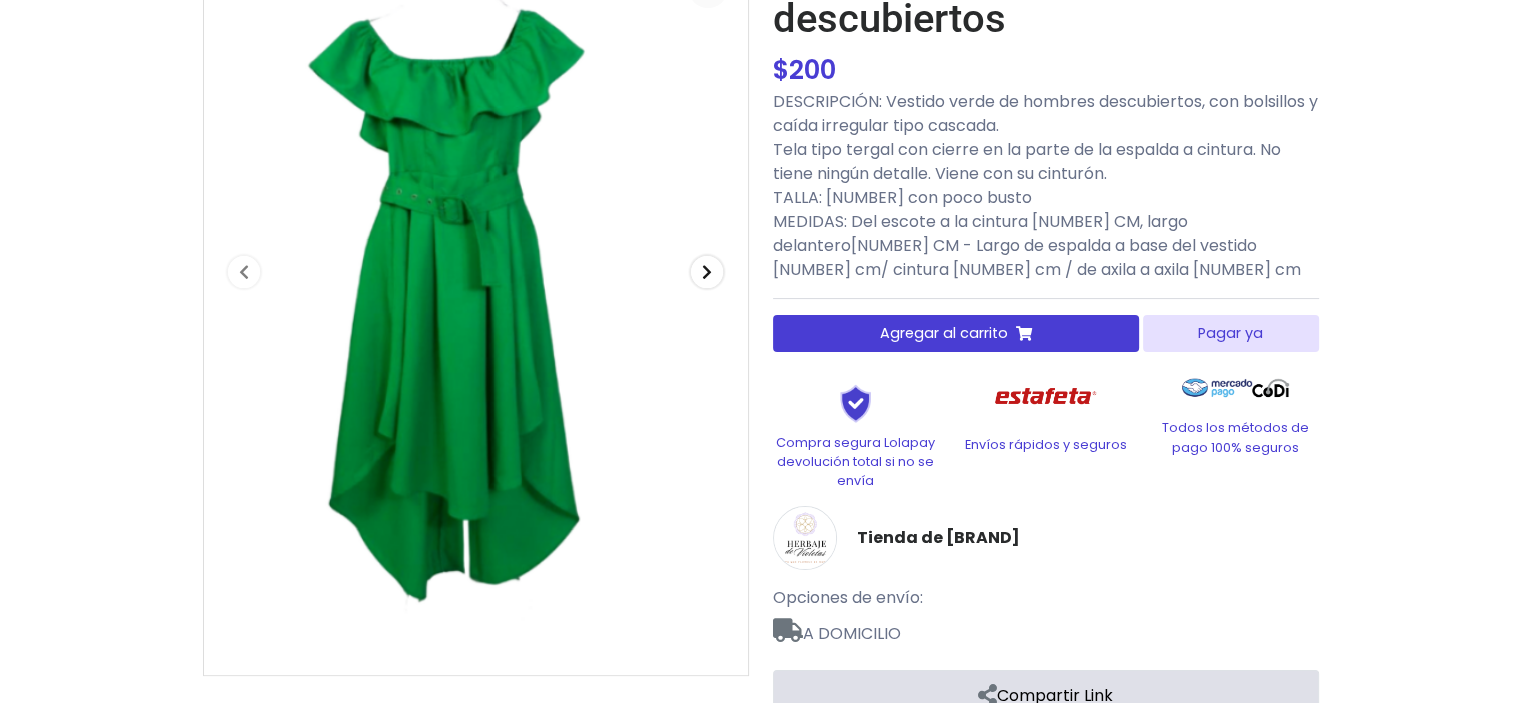 type 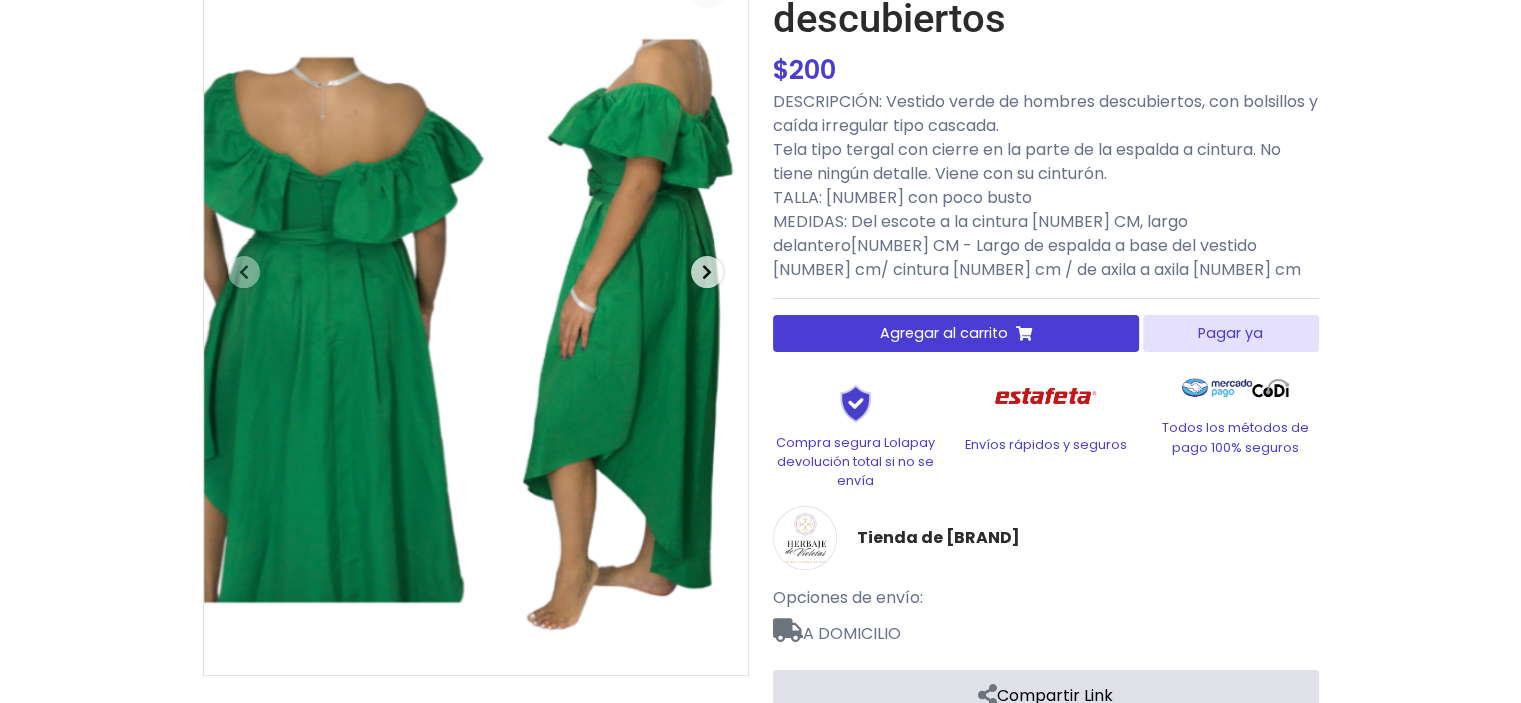 scroll, scrollTop: 0, scrollLeft: 0, axis: both 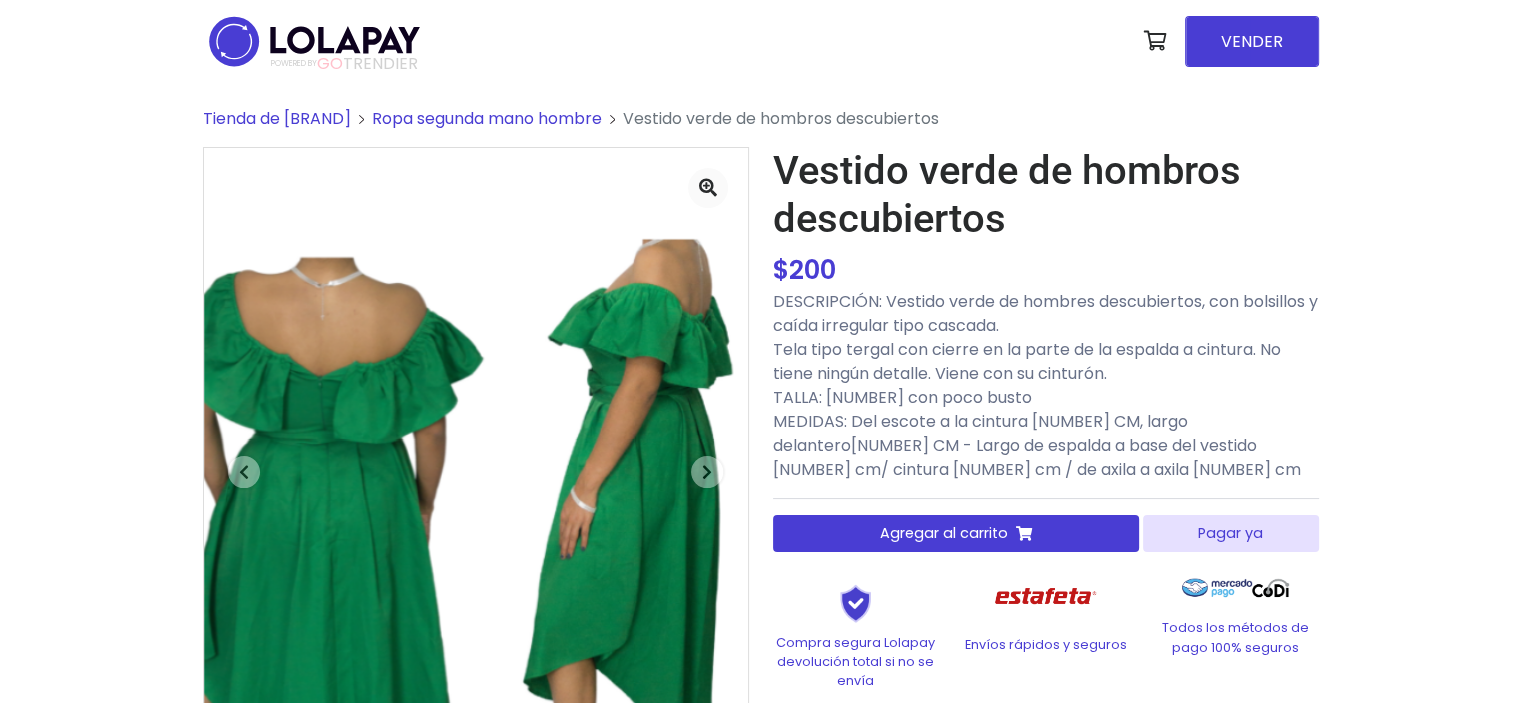 click at bounding box center [314, 41] 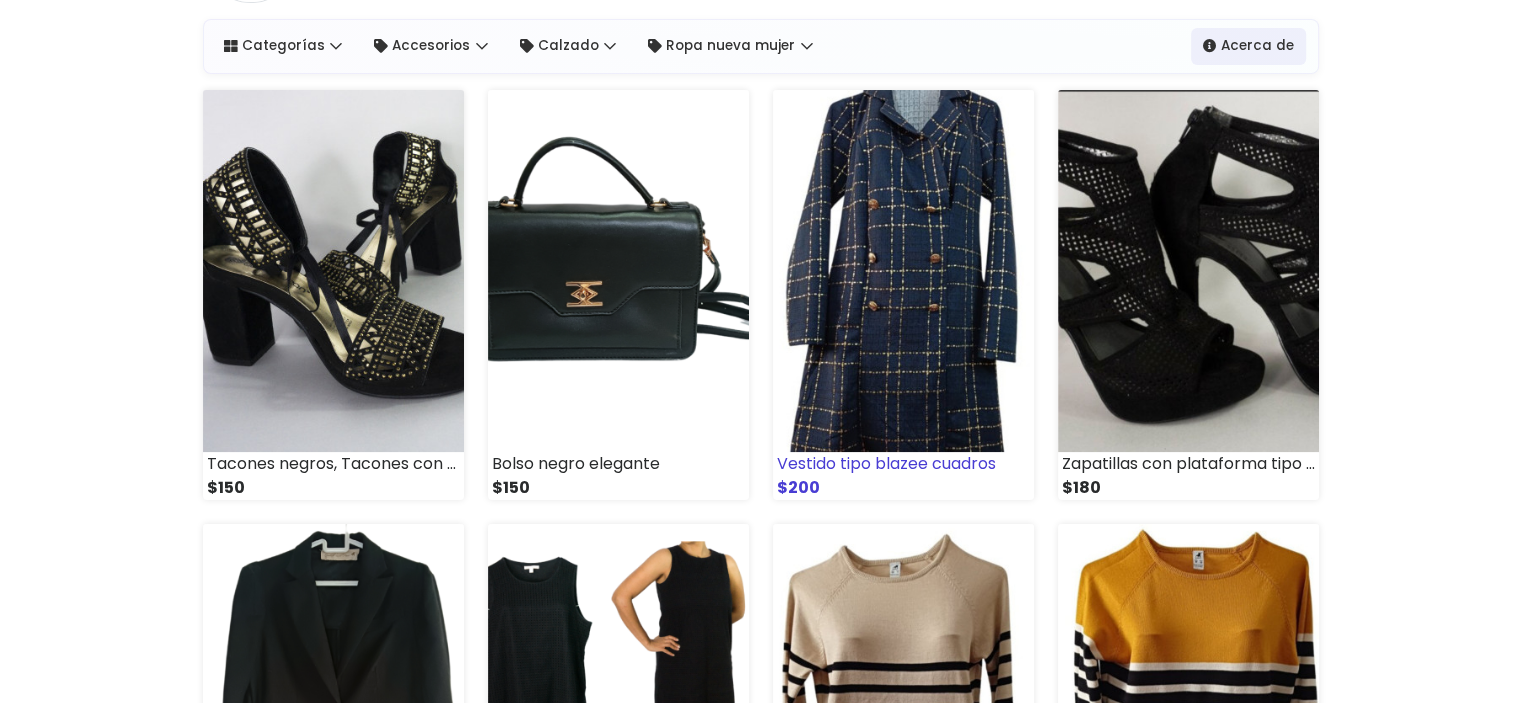 scroll, scrollTop: 300, scrollLeft: 0, axis: vertical 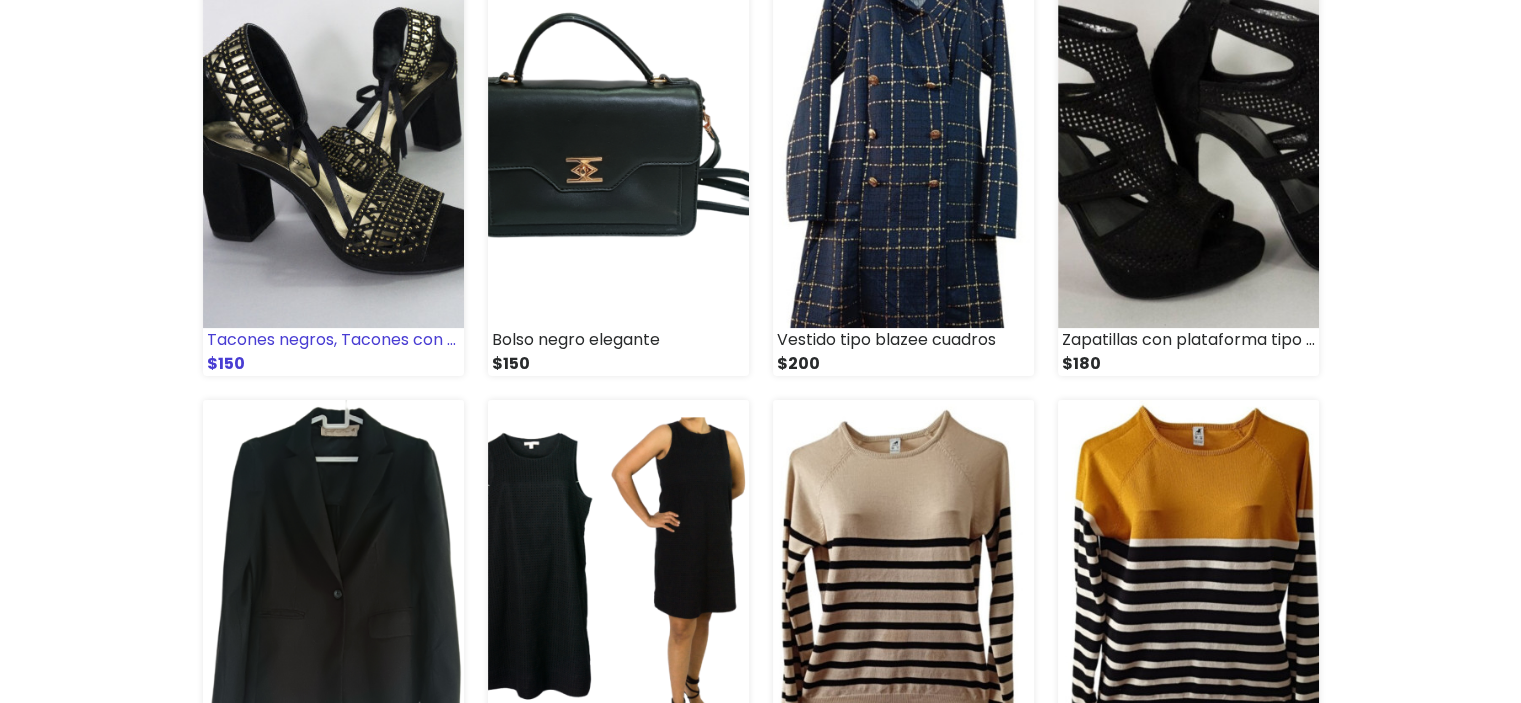 click at bounding box center [333, 147] 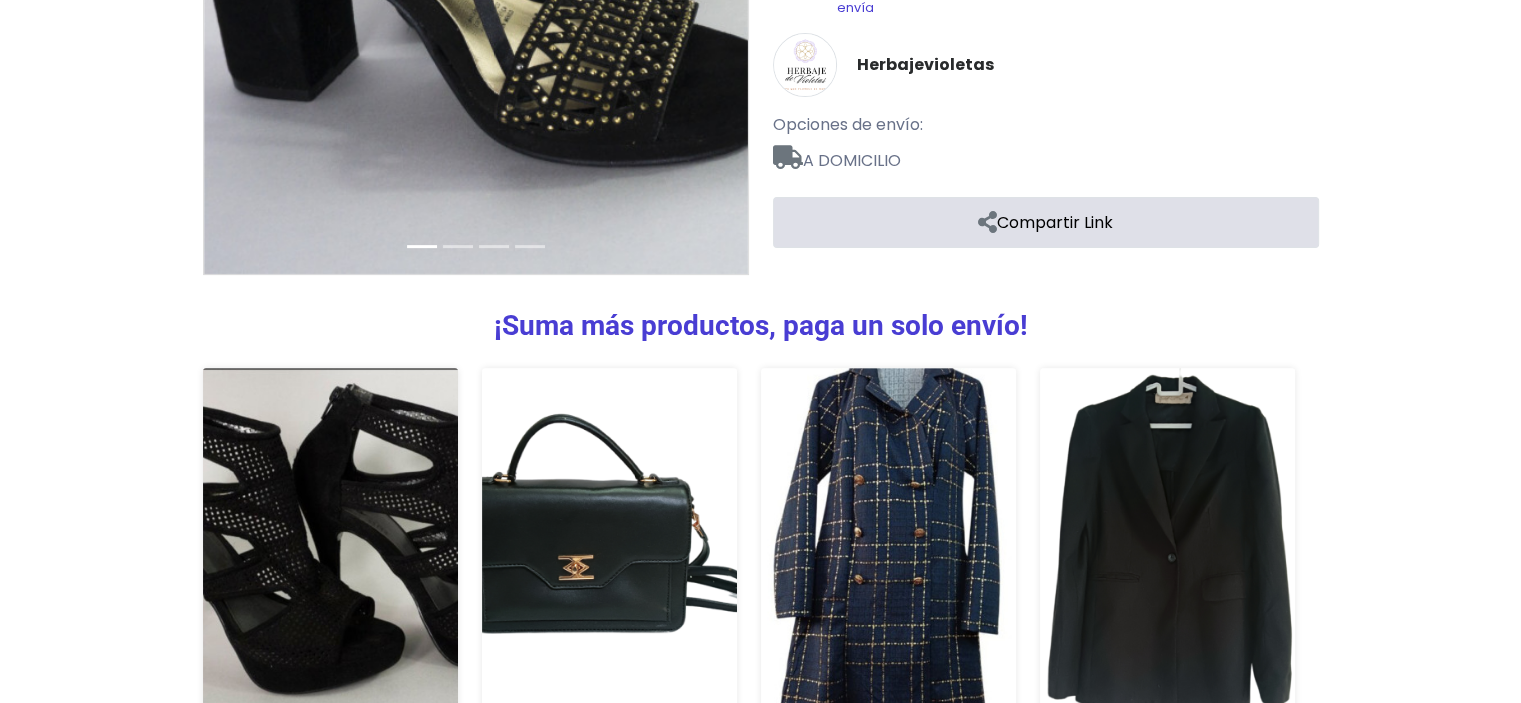 scroll, scrollTop: 814, scrollLeft: 0, axis: vertical 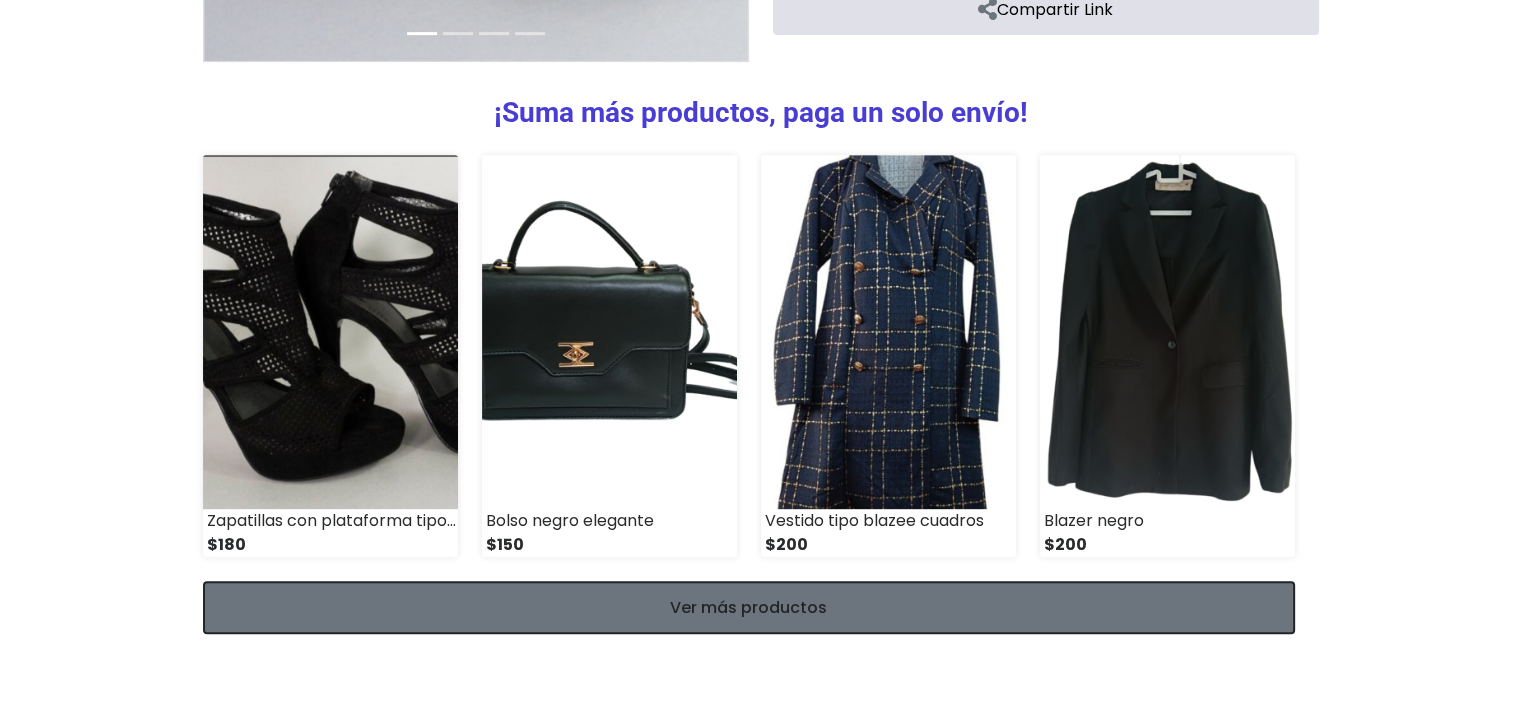click on "Ver más productos" at bounding box center (749, 607) 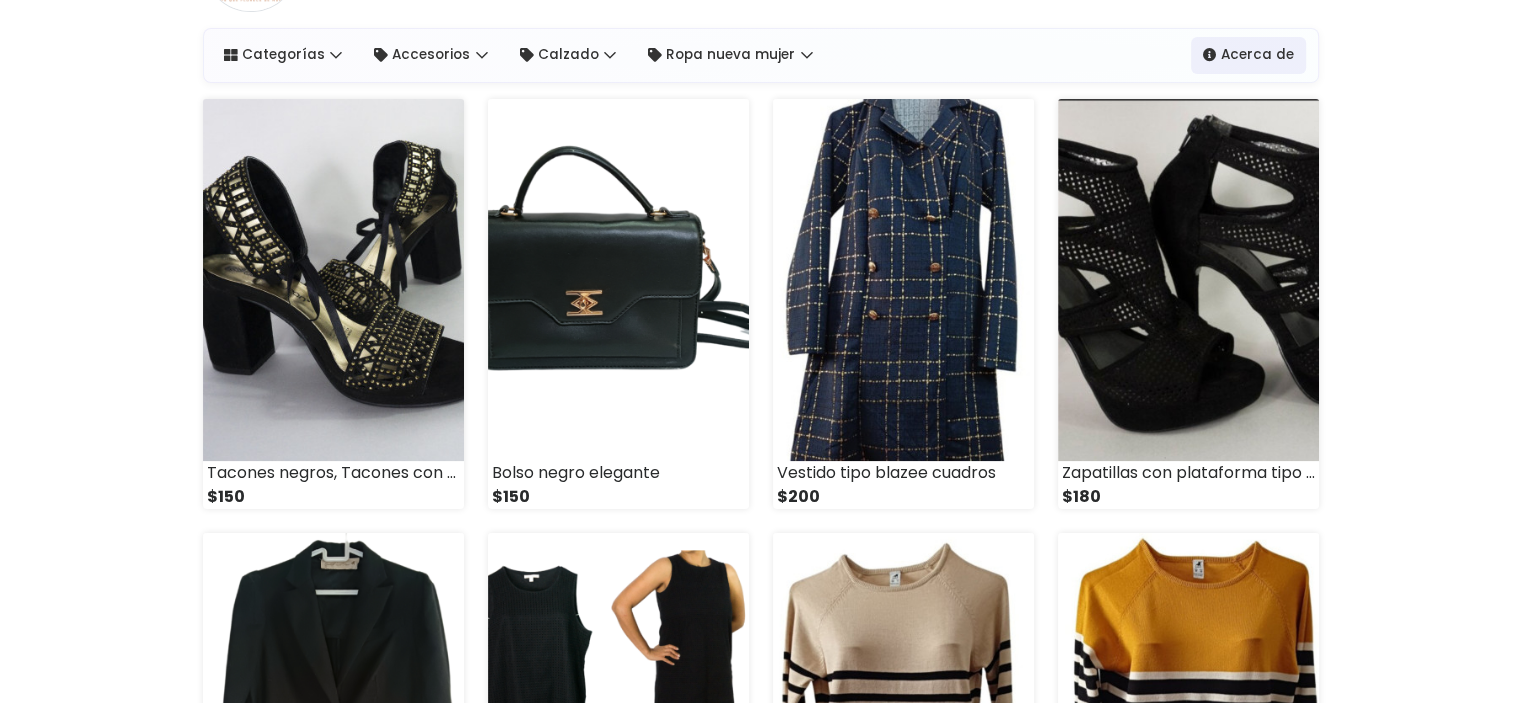 scroll, scrollTop: 0, scrollLeft: 0, axis: both 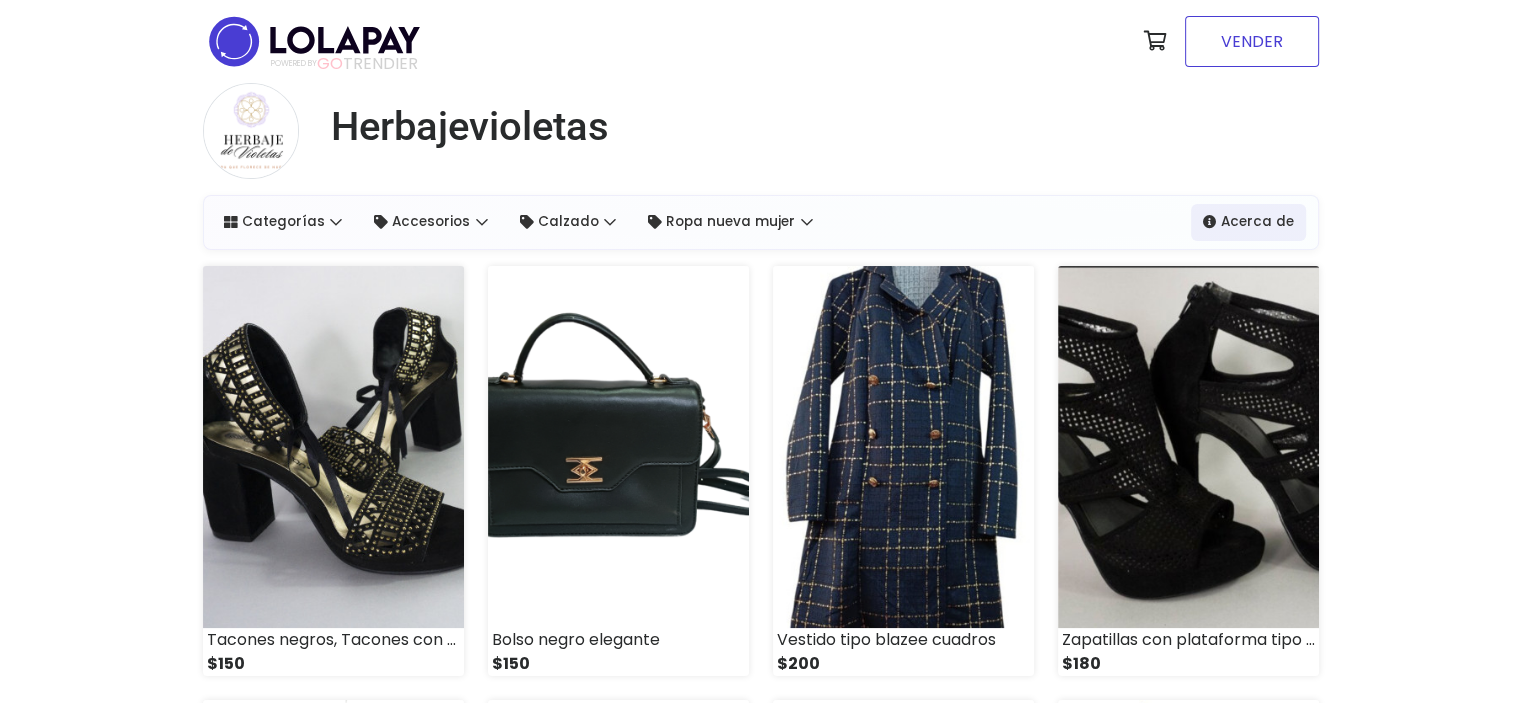 click on "VENDER" at bounding box center (1252, 41) 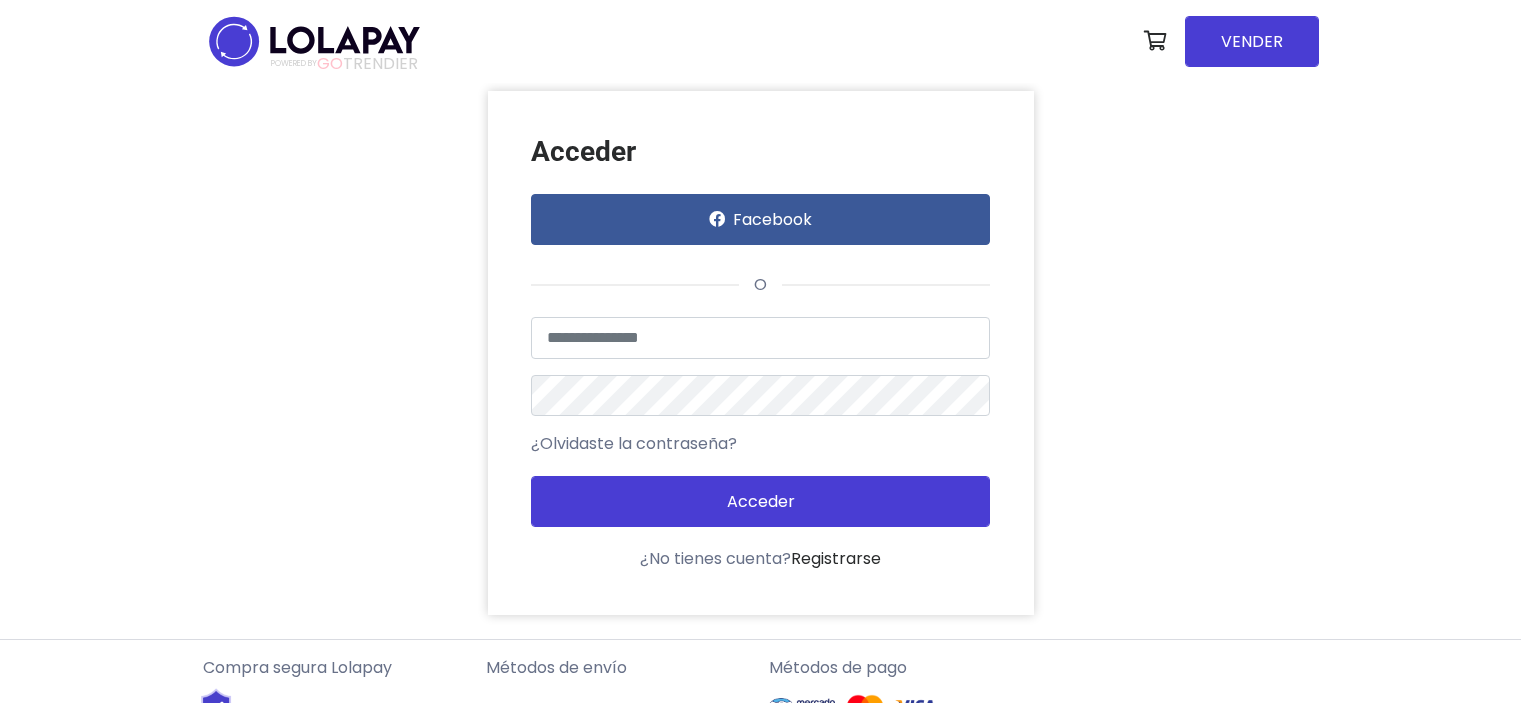 scroll, scrollTop: 0, scrollLeft: 0, axis: both 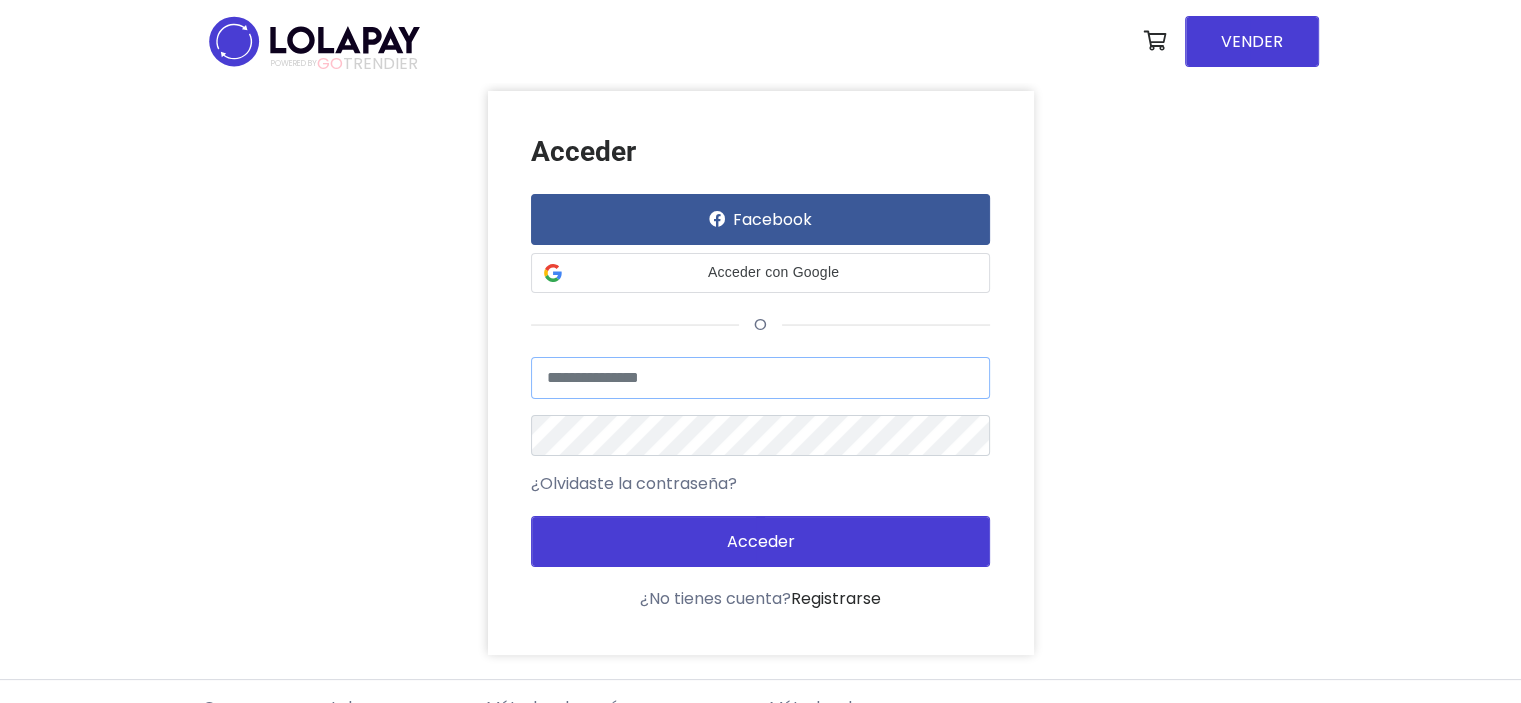 click at bounding box center (760, 378) 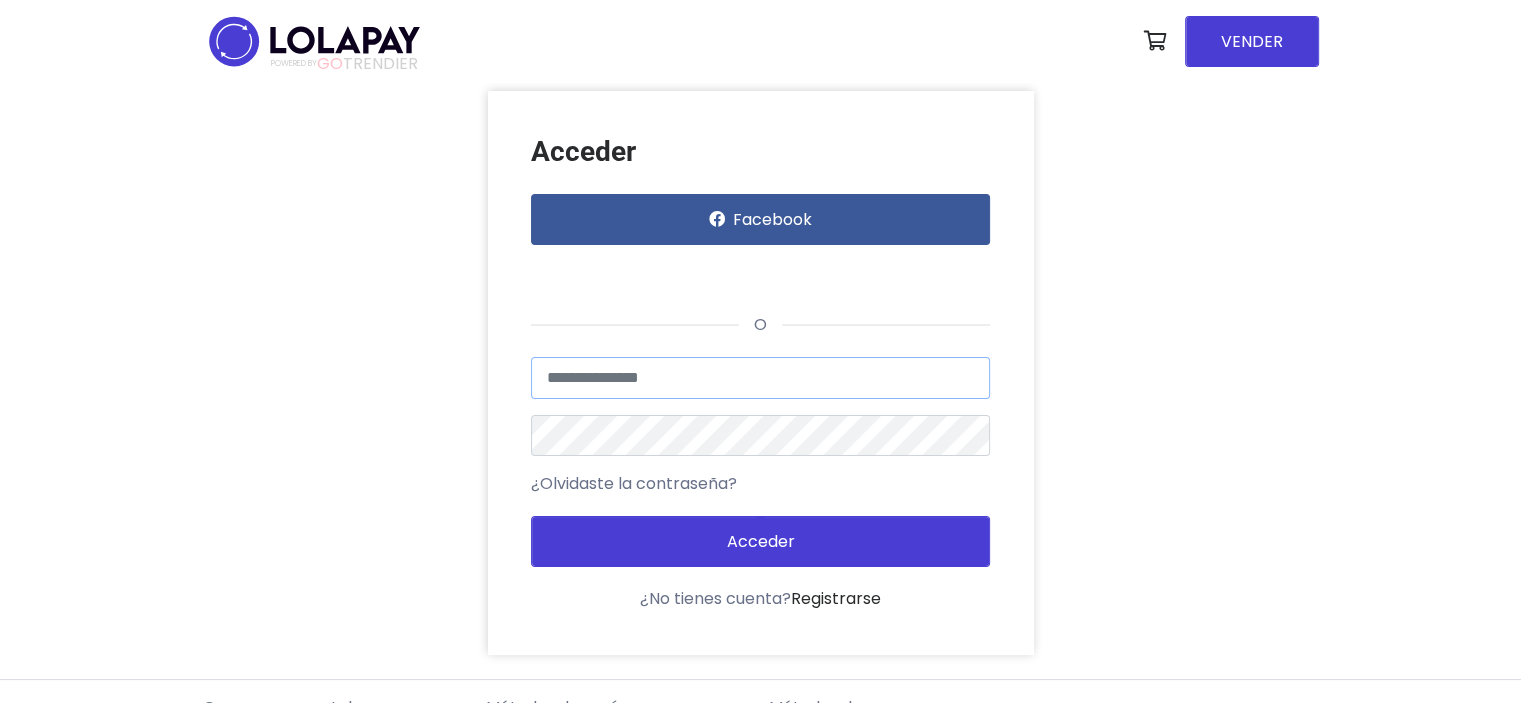click at bounding box center (760, 378) 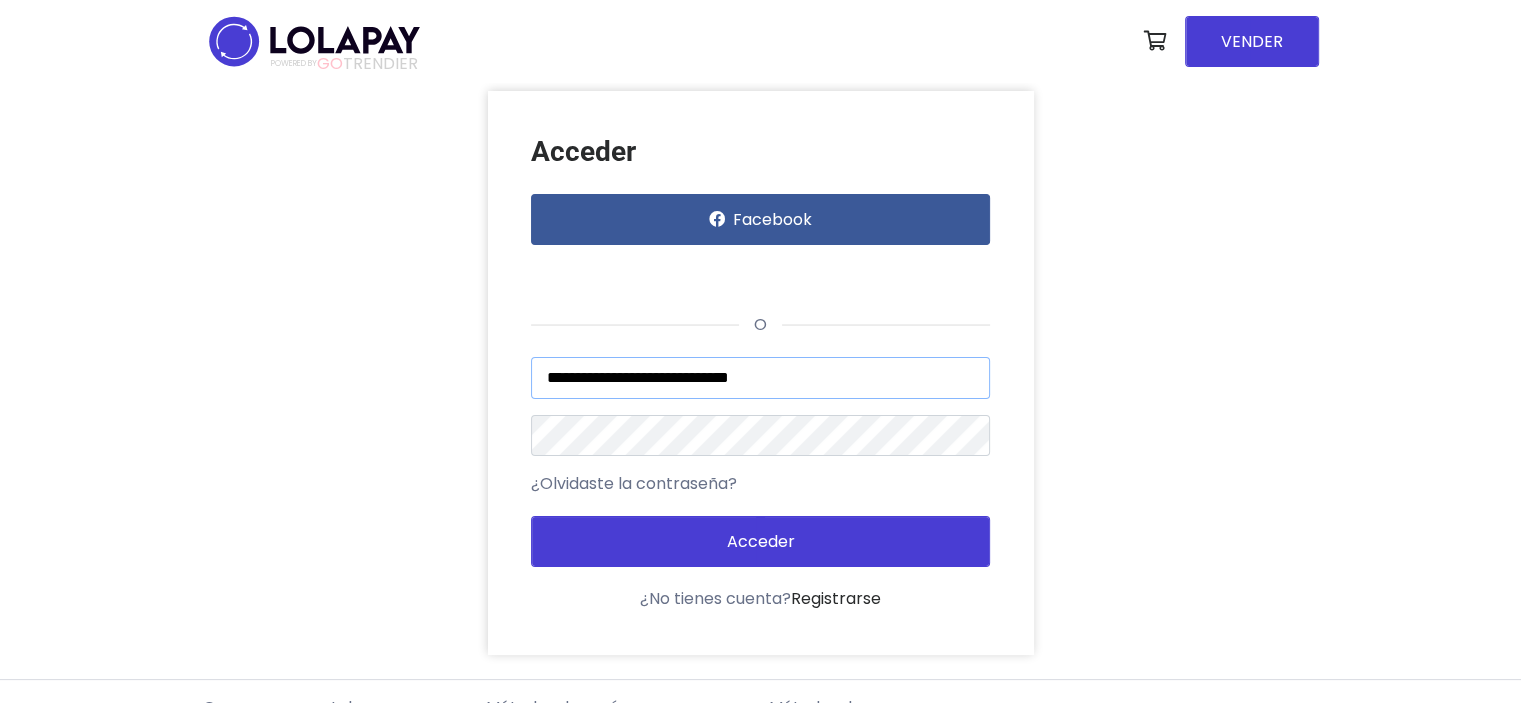 type on "**********" 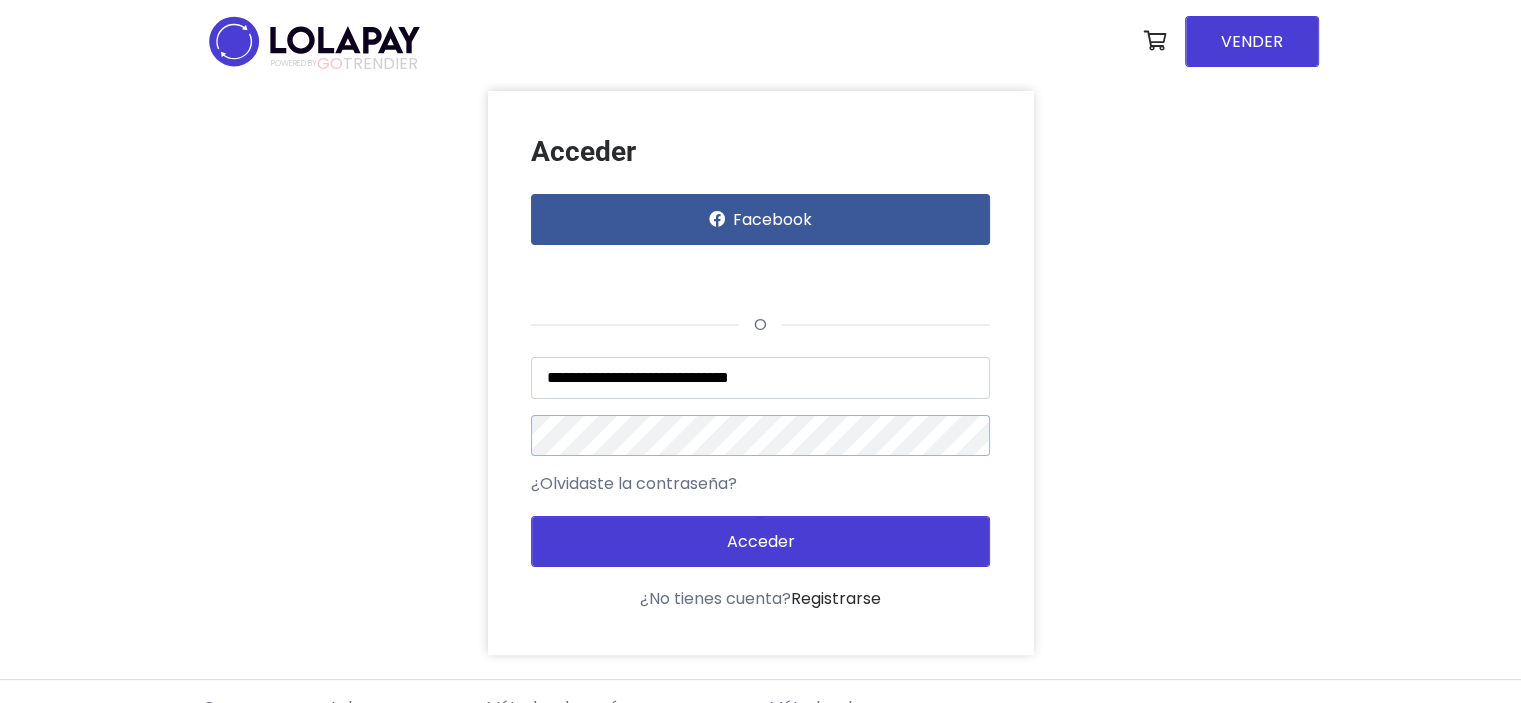 click on "**********" at bounding box center [761, 373] 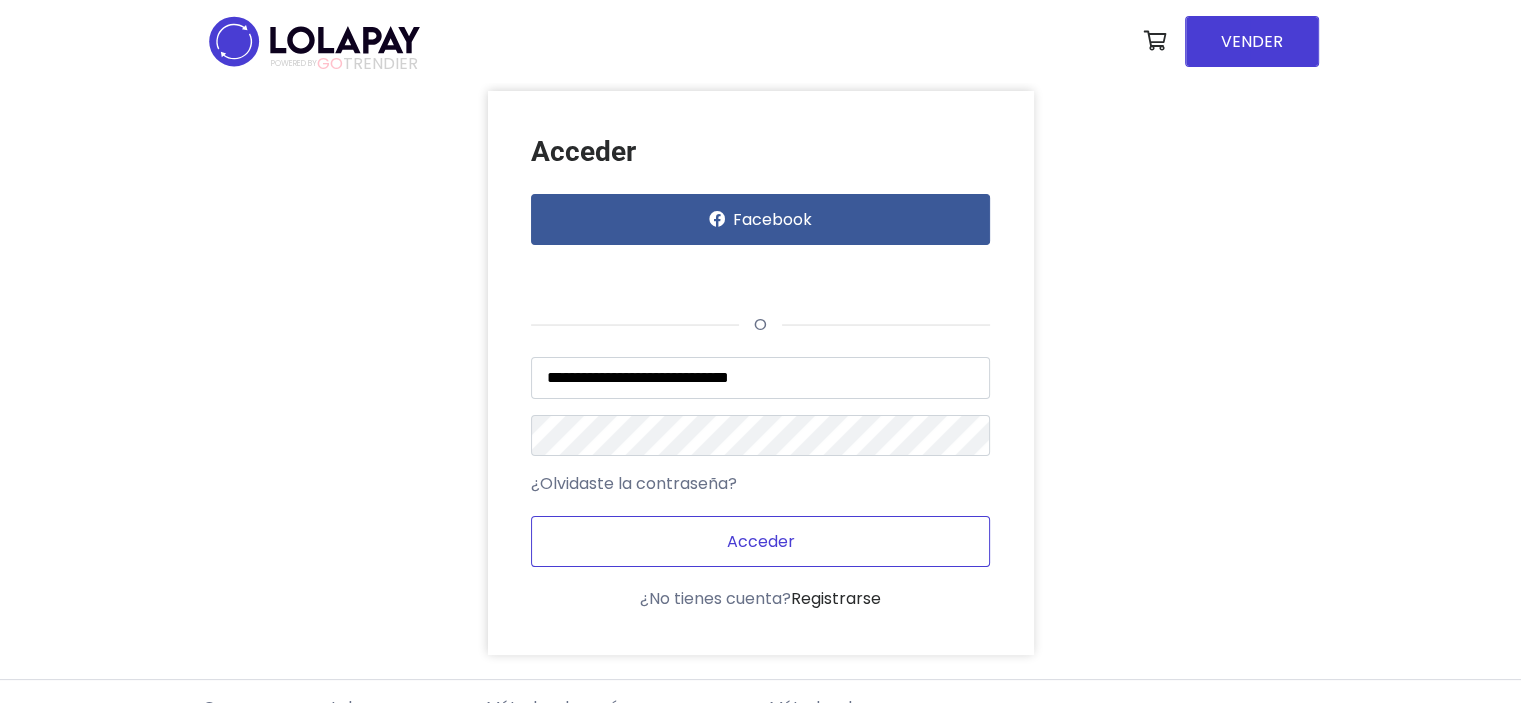 click on "Acceder" at bounding box center [760, 541] 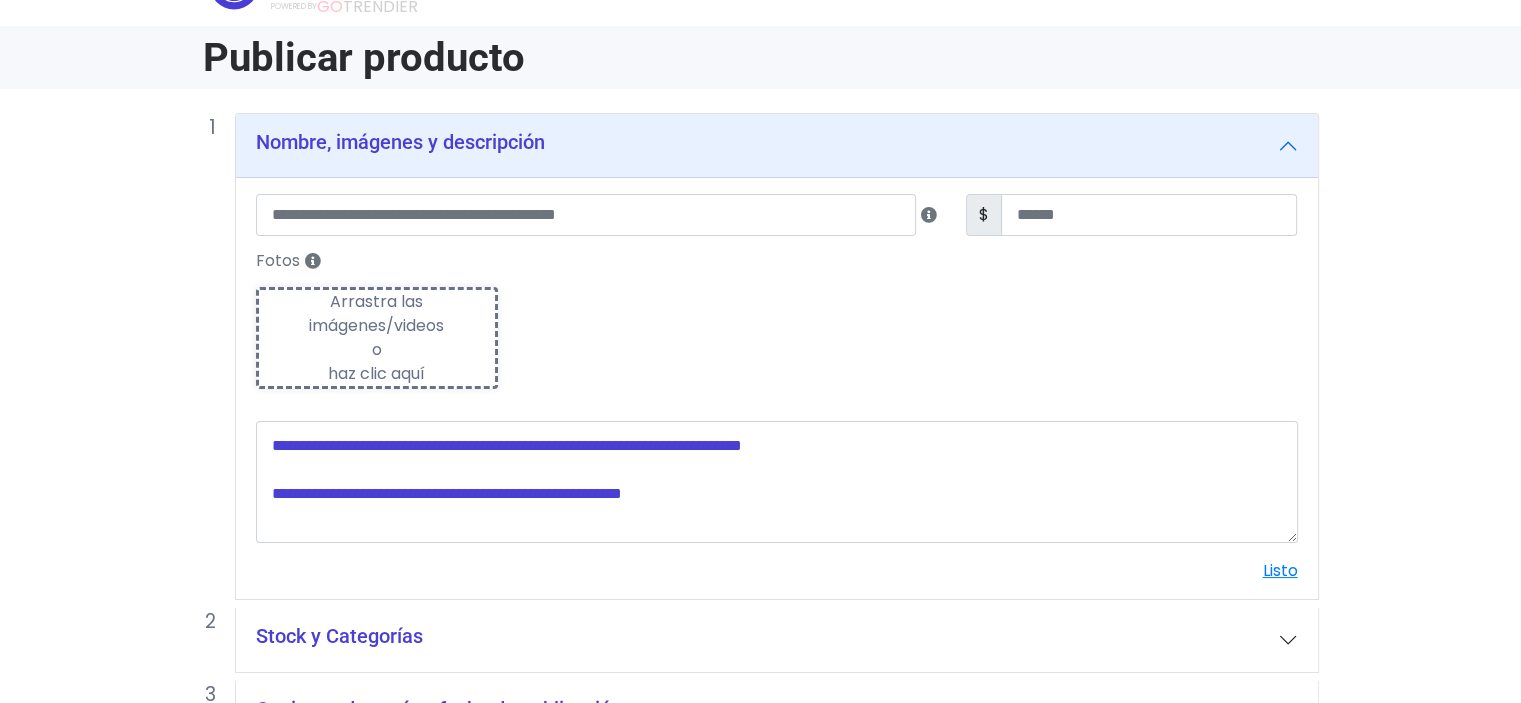 scroll, scrollTop: 0, scrollLeft: 0, axis: both 